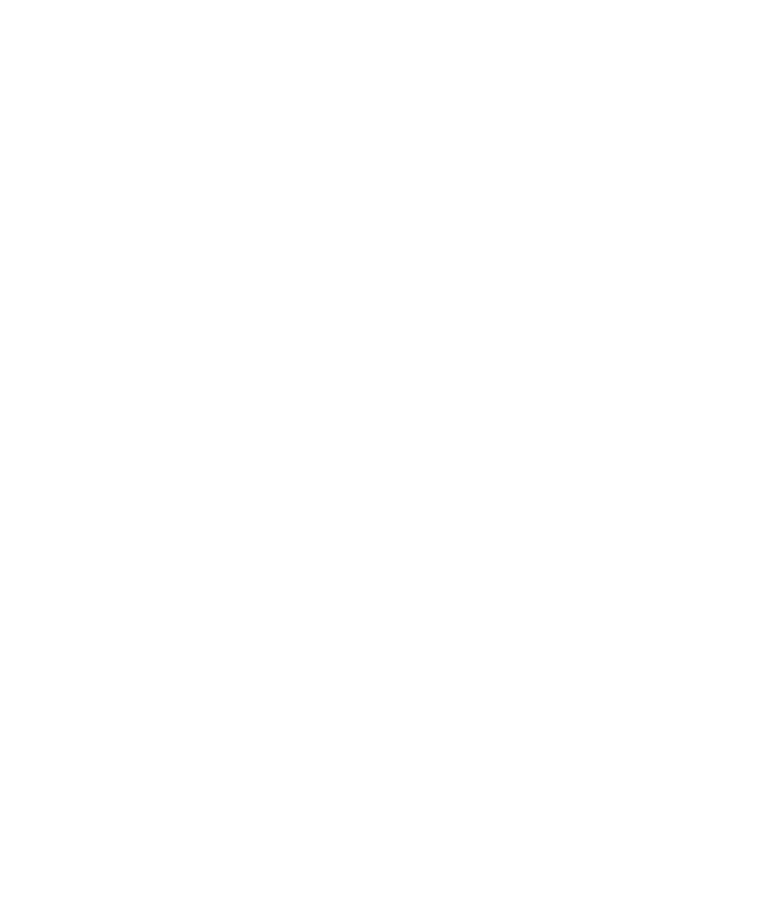 select on "*" 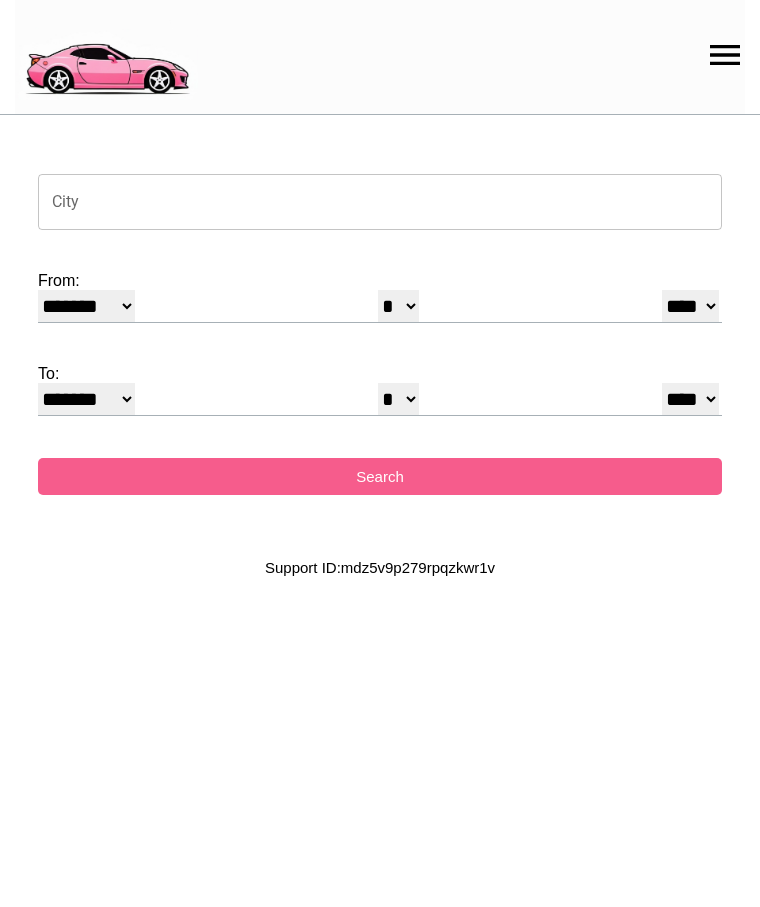 scroll, scrollTop: 0, scrollLeft: 0, axis: both 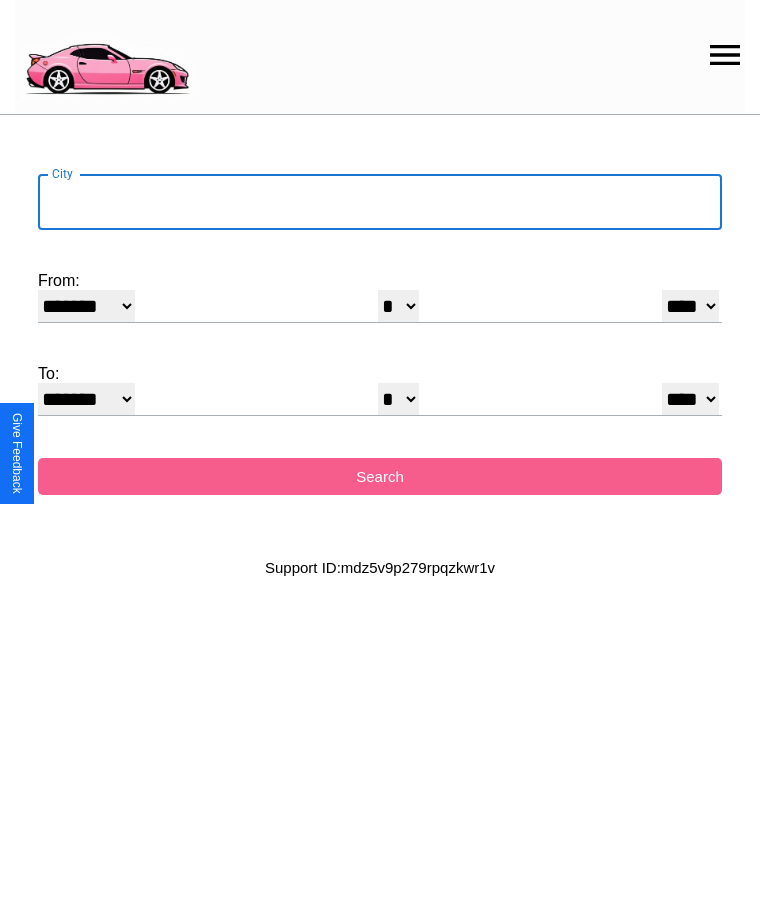 click on "City" at bounding box center [380, 202] 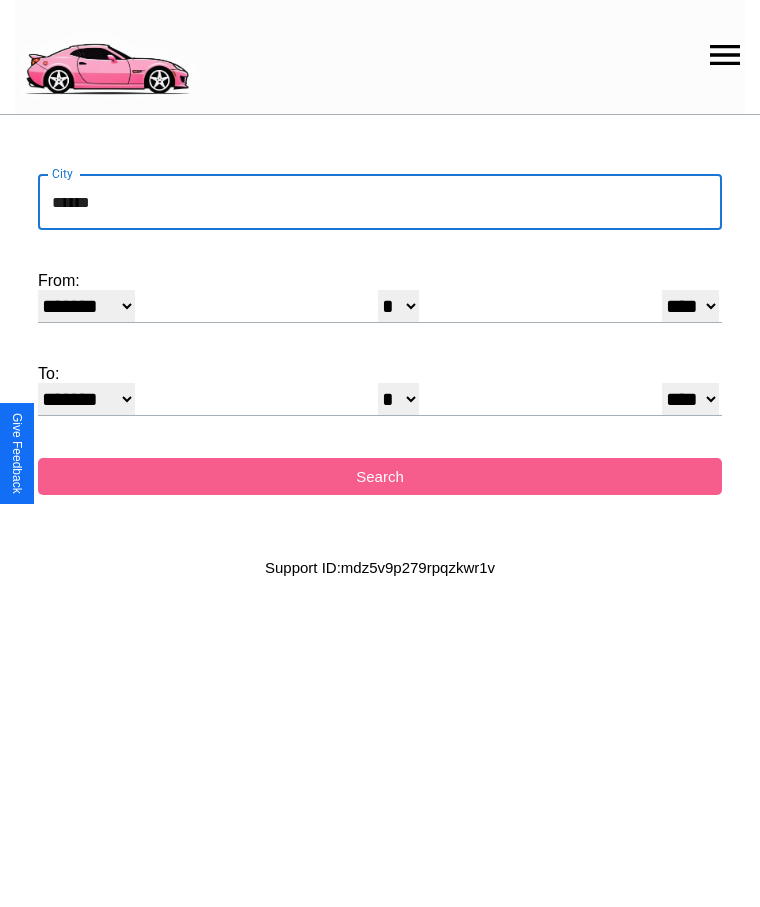 type on "******" 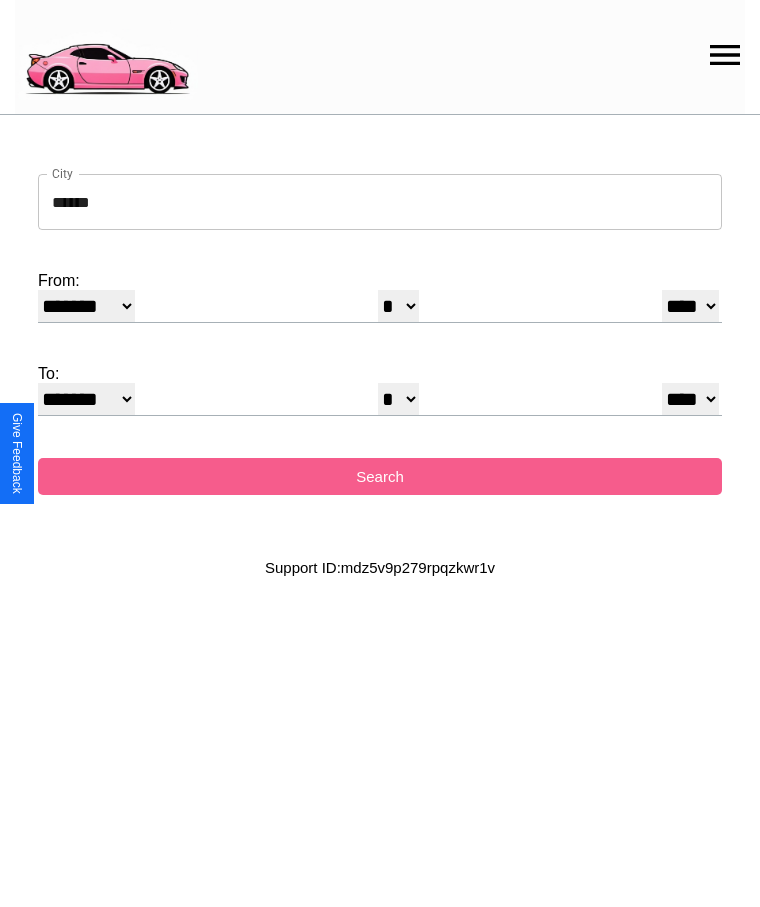 click on "******* ******** ***** ***** *** **** **** ****** ********* ******* ******** ********" at bounding box center [86, 306] 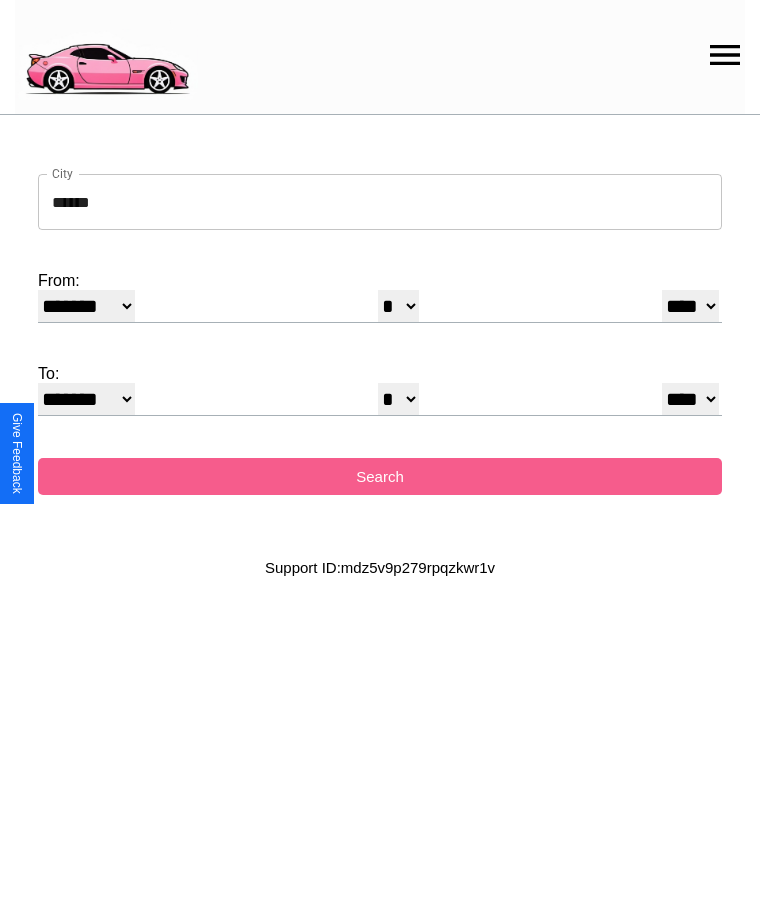 select on "*" 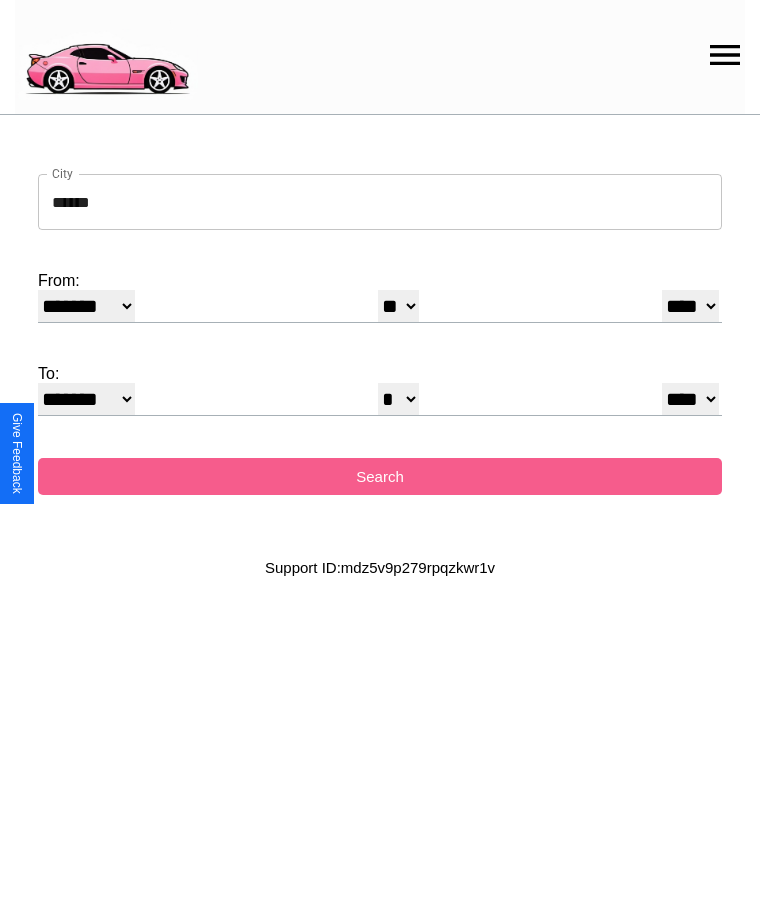 click on "**** **** **** **** **** **** **** **** **** ****" at bounding box center (690, 306) 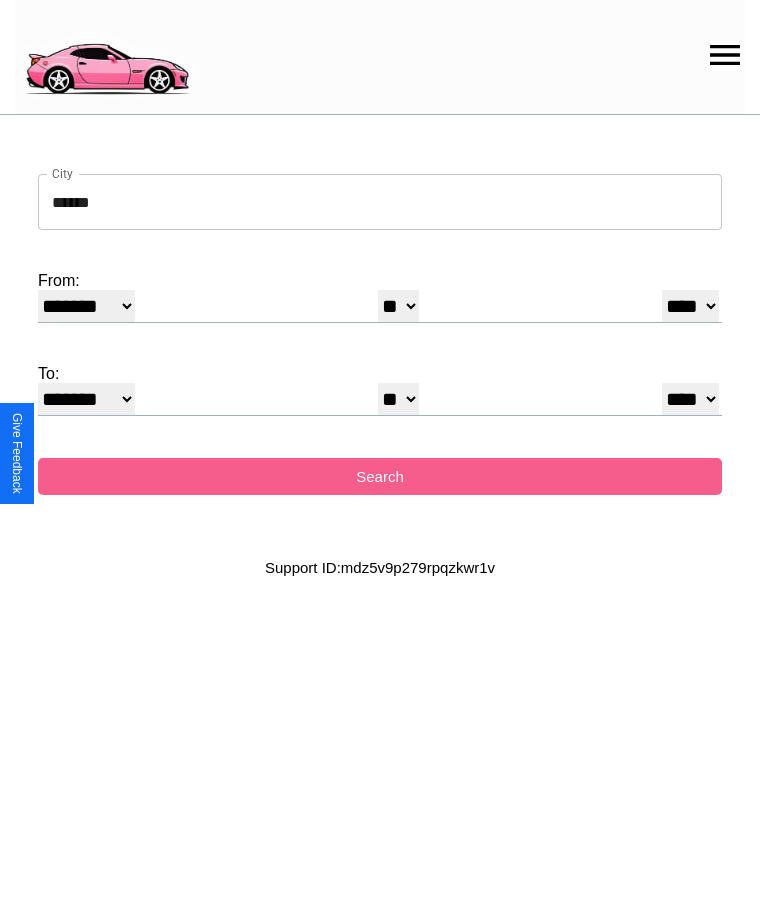 click on "* * * * * * * * * ** ** ** ** ** ** ** ** ** ** ** ** ** ** ** ** ** ** ** ** **" at bounding box center [398, 399] 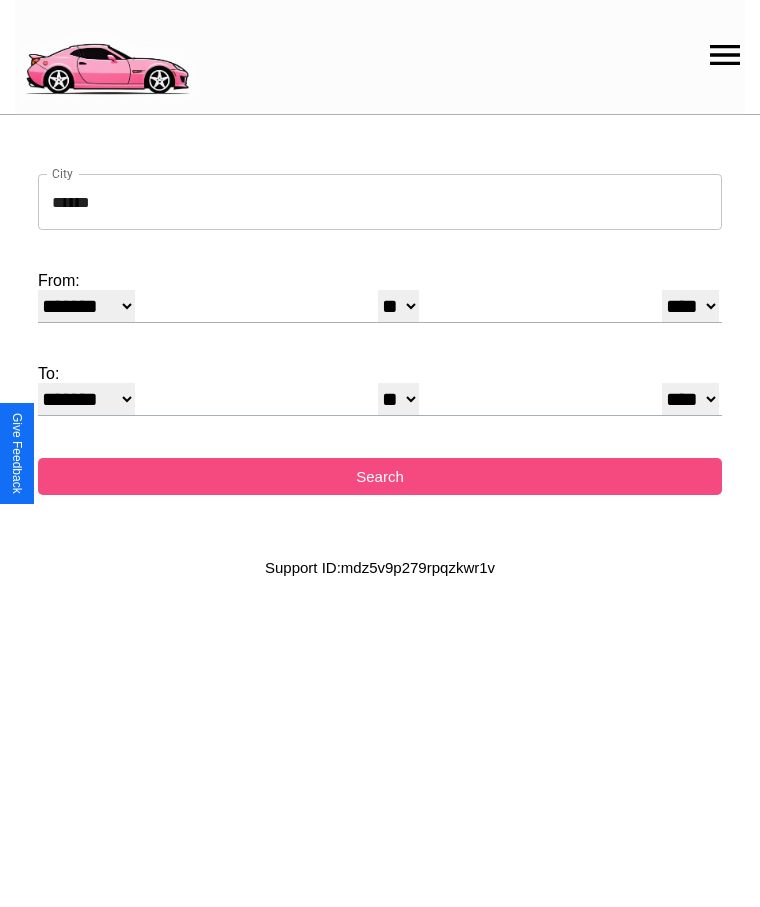 click on "Search" at bounding box center (380, 476) 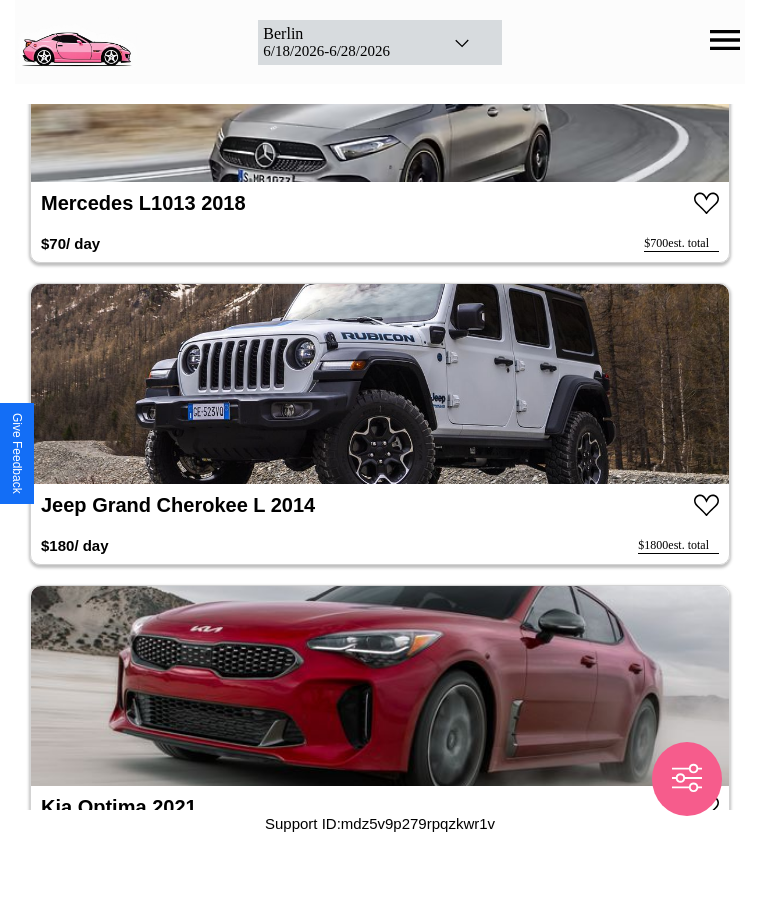 scroll, scrollTop: 1630, scrollLeft: 0, axis: vertical 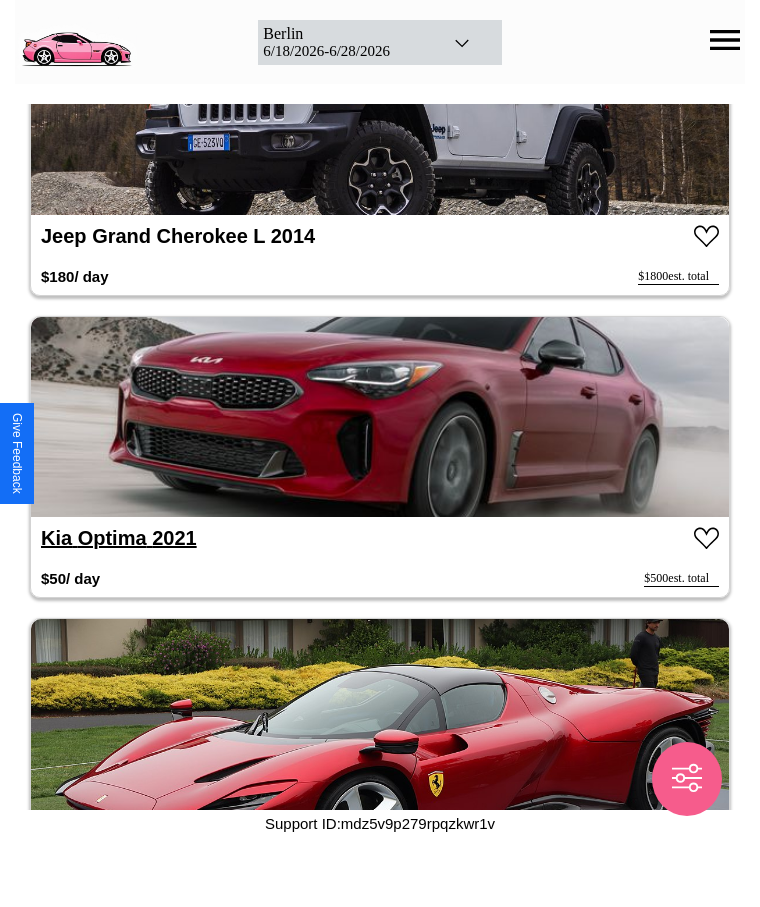 click on "Kia   Optima   2021" at bounding box center [119, 538] 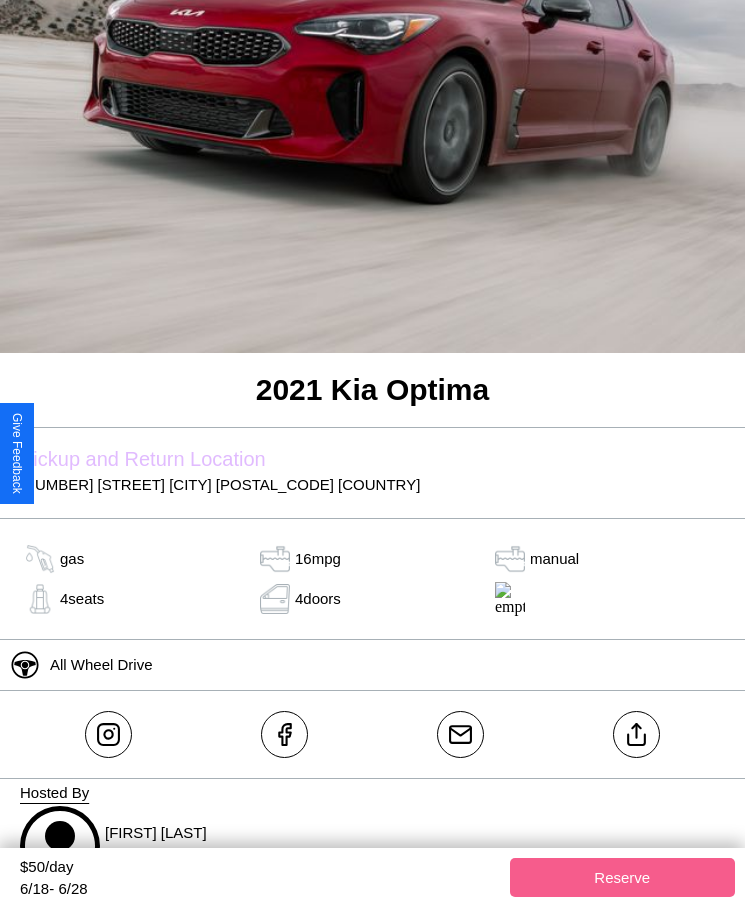 scroll, scrollTop: 320, scrollLeft: 0, axis: vertical 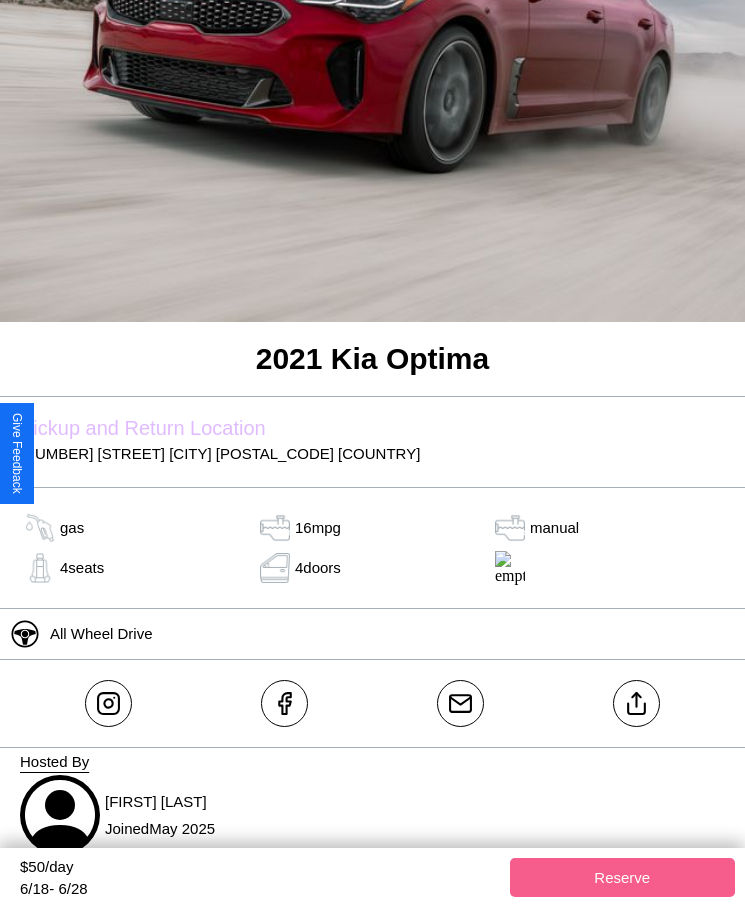 click on "[NUMBER] [STREET]  [CITY]  [POSTAL_CODE] [COUNTRY]" at bounding box center (372, 453) 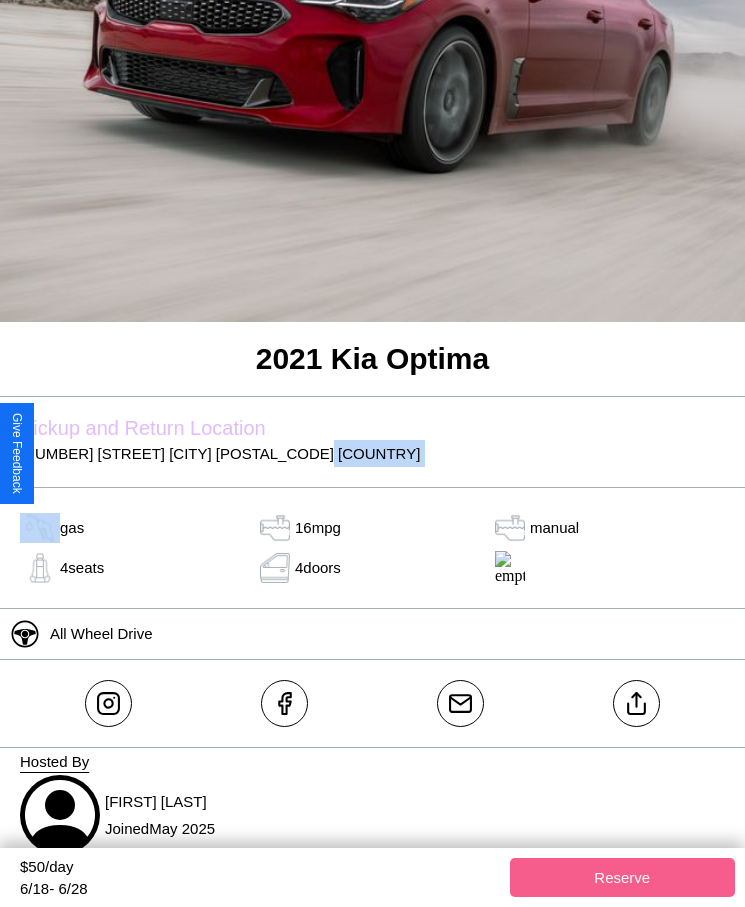 click on "[NUMBER] [STREET]  [CITY]  [POSTAL_CODE] [COUNTRY]" at bounding box center (372, 453) 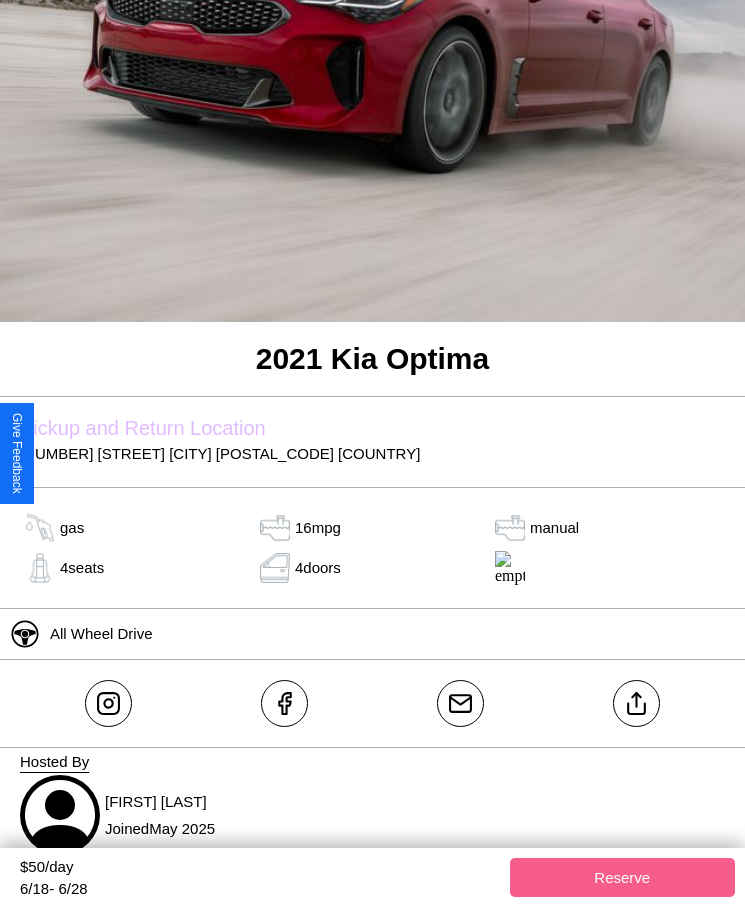 click on "[NUMBER] [STREET]  [CITY]  [POSTAL_CODE] [COUNTRY]" at bounding box center [372, 453] 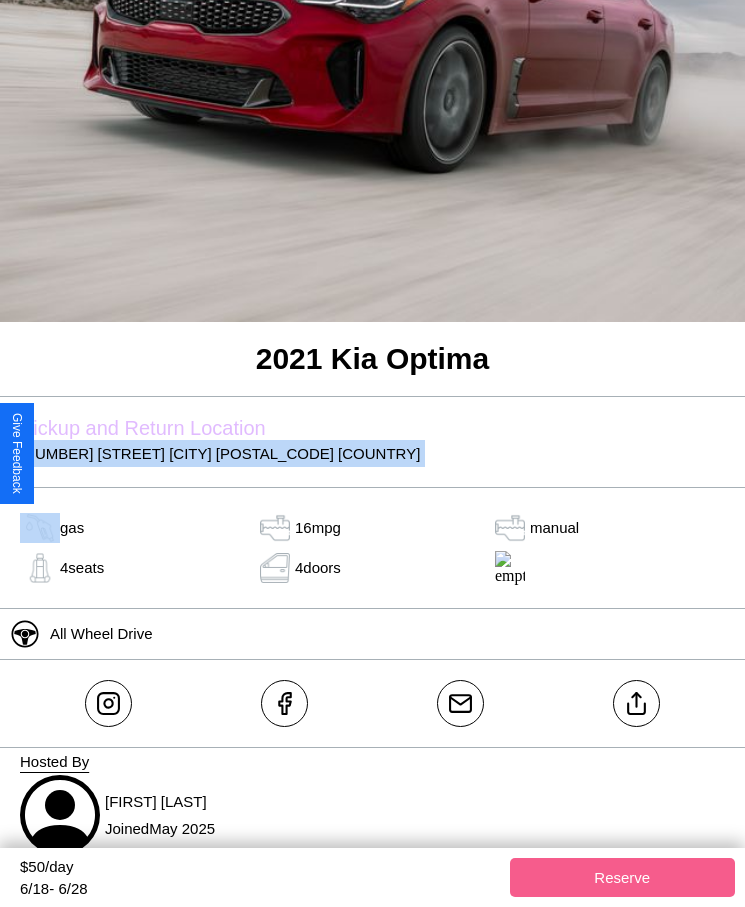 click on "[NUMBER] [STREET]  [CITY]  [POSTAL_CODE] [COUNTRY]" at bounding box center (372, 453) 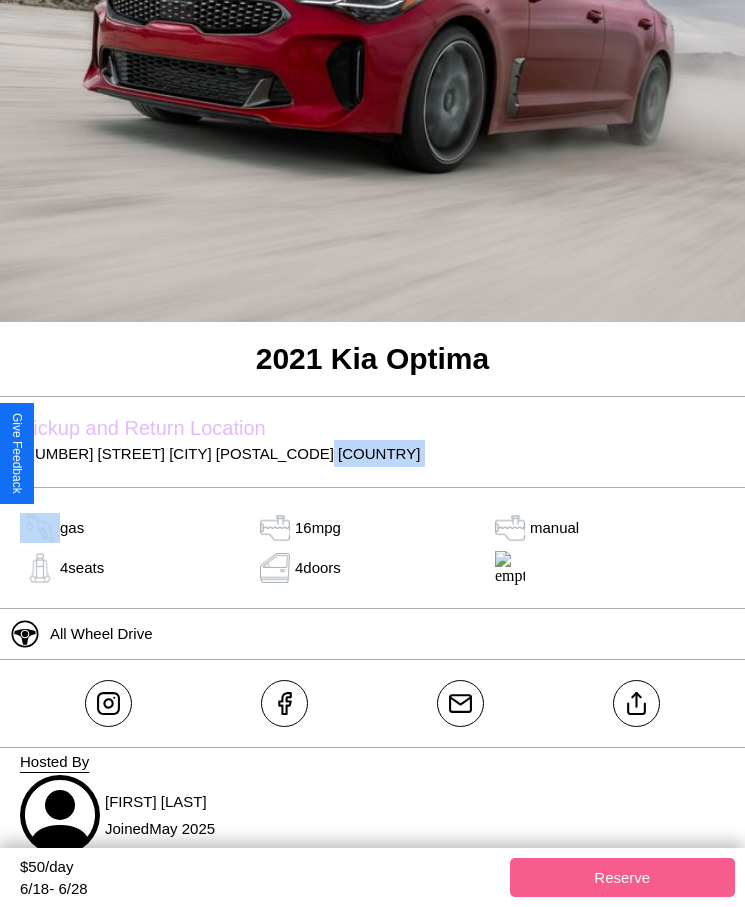 click on "[NUMBER] [STREET]  [CITY]  [POSTAL_CODE] [COUNTRY]" at bounding box center (372, 453) 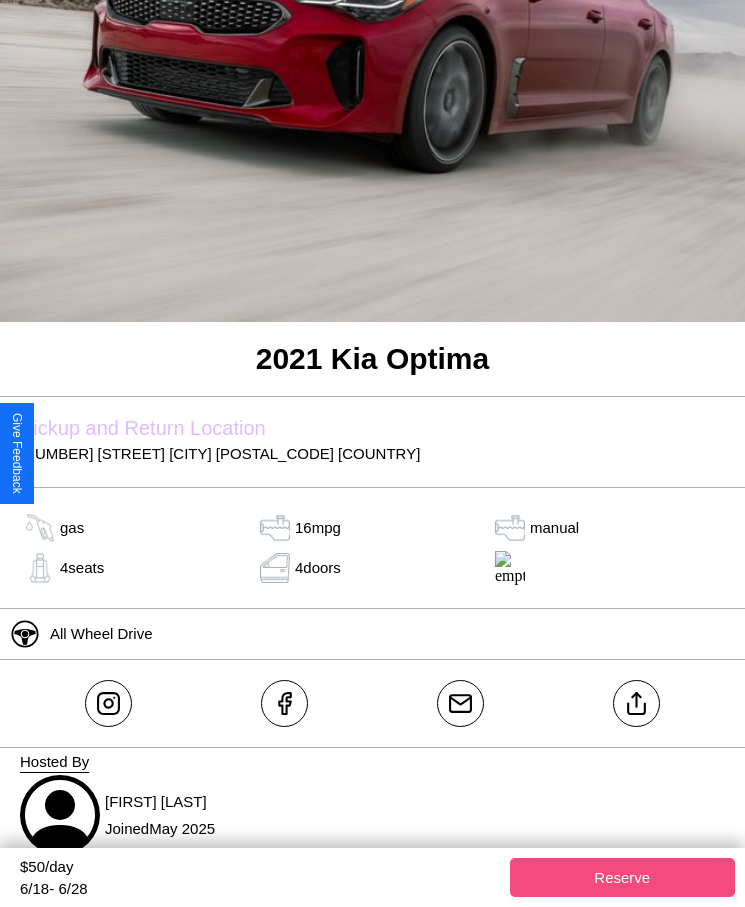 click on "Reserve" at bounding box center [623, 877] 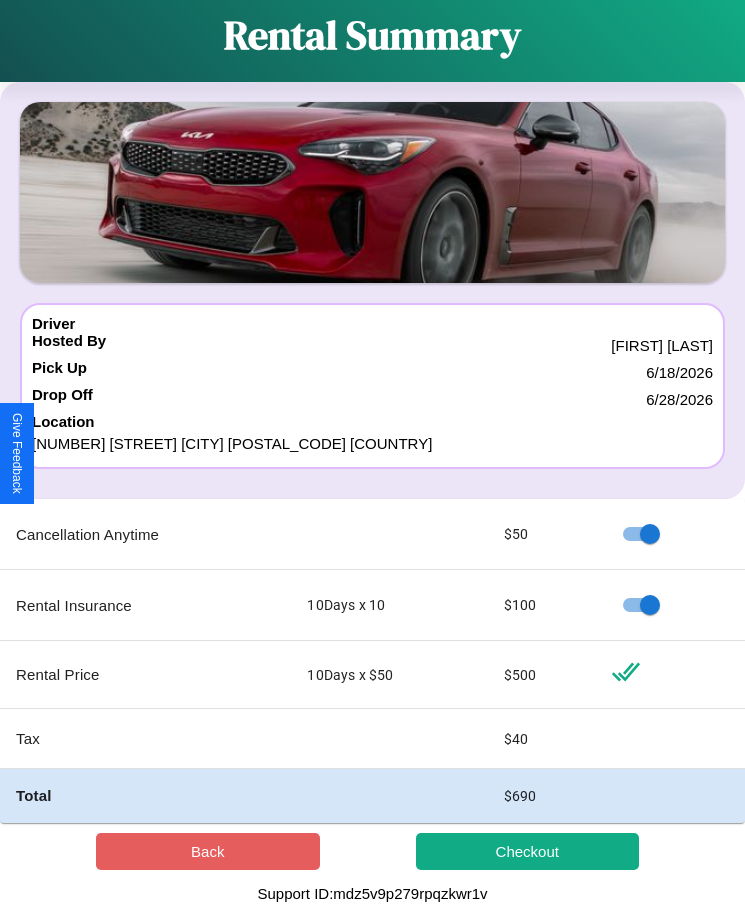 scroll, scrollTop: 0, scrollLeft: 0, axis: both 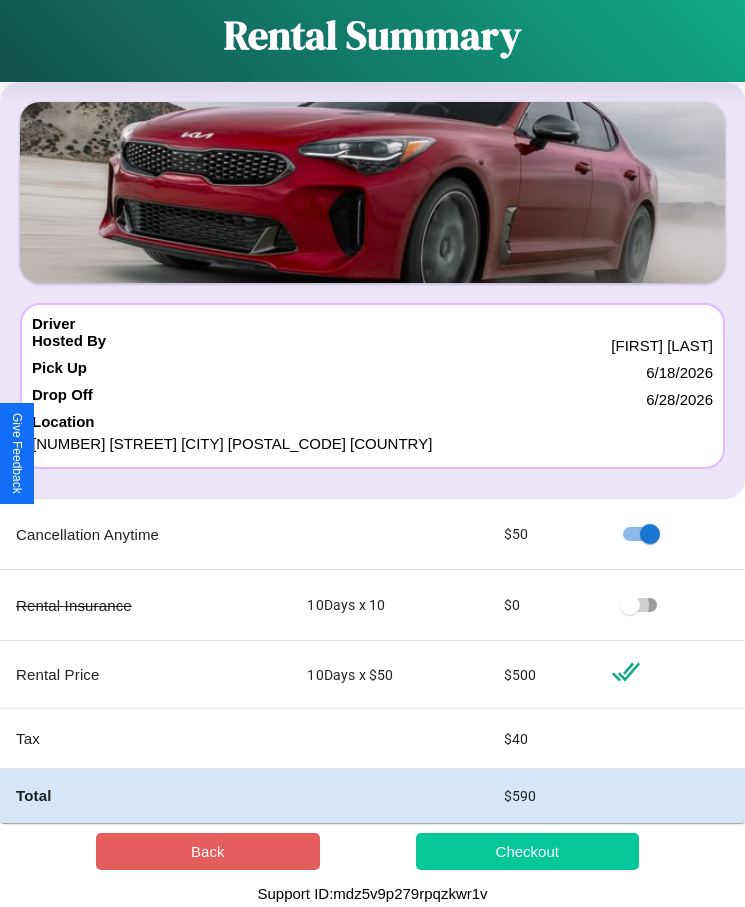 click on "Checkout" at bounding box center (528, 851) 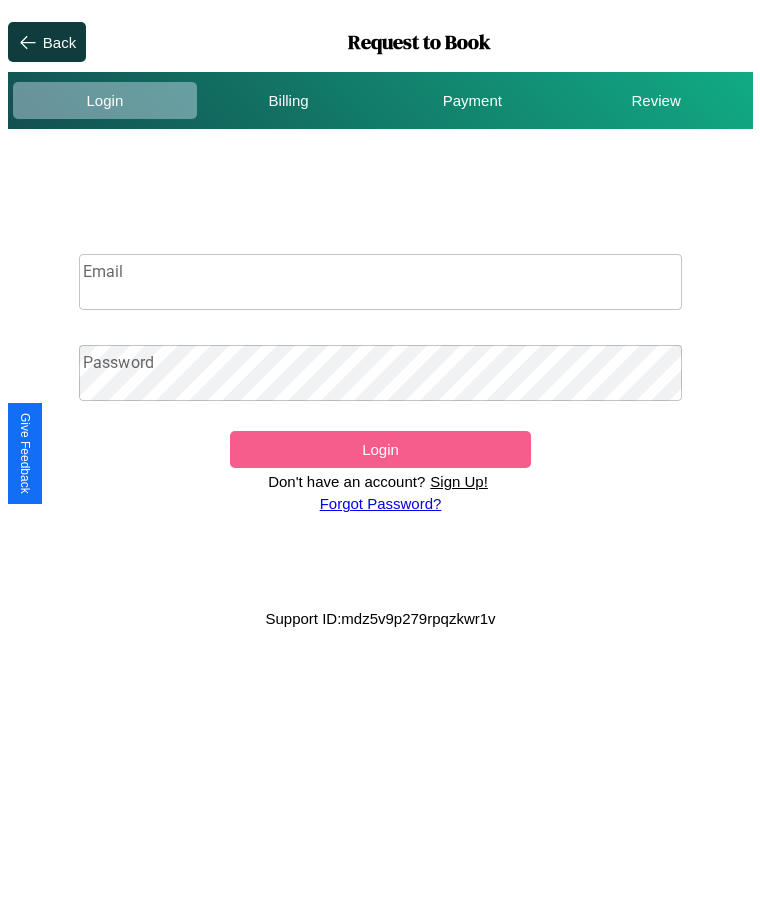 scroll, scrollTop: 0, scrollLeft: 0, axis: both 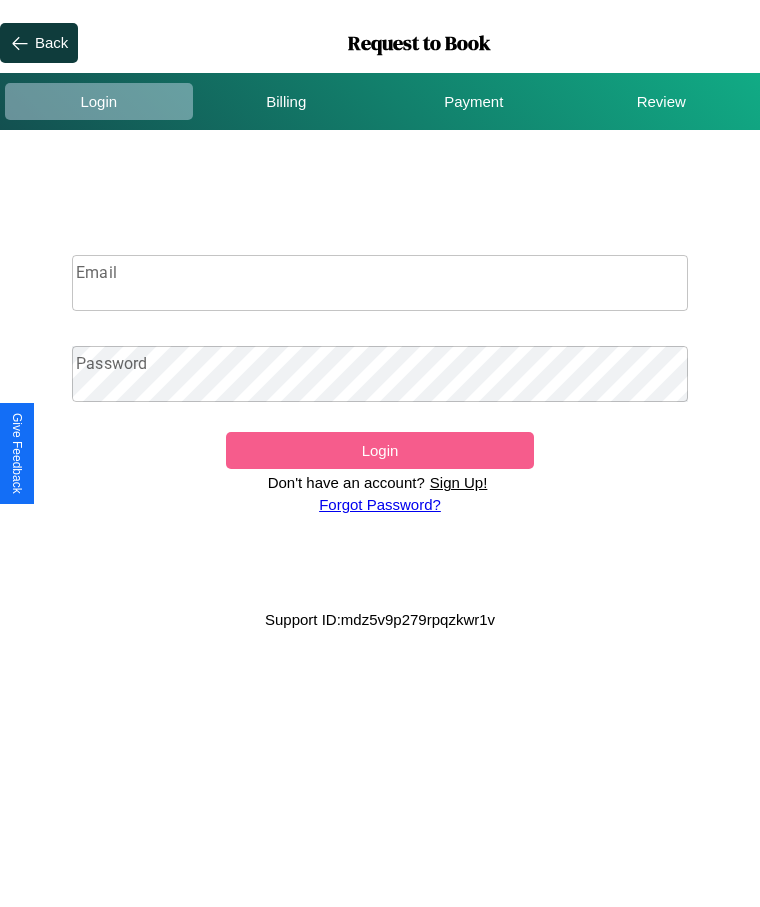 click on "Email" at bounding box center (380, 283) 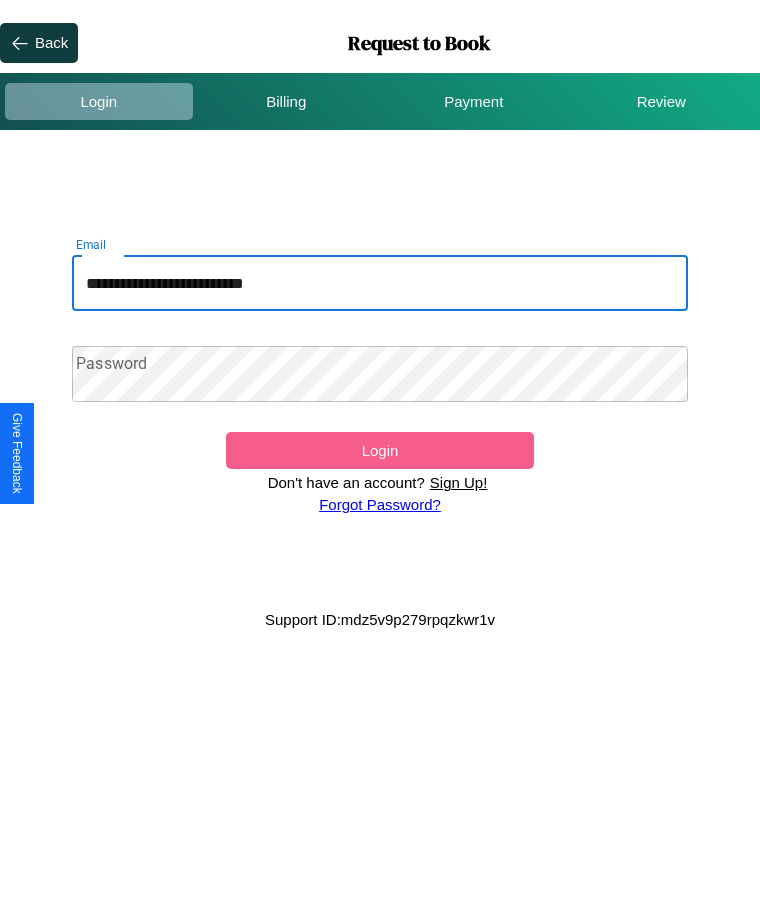 type on "**********" 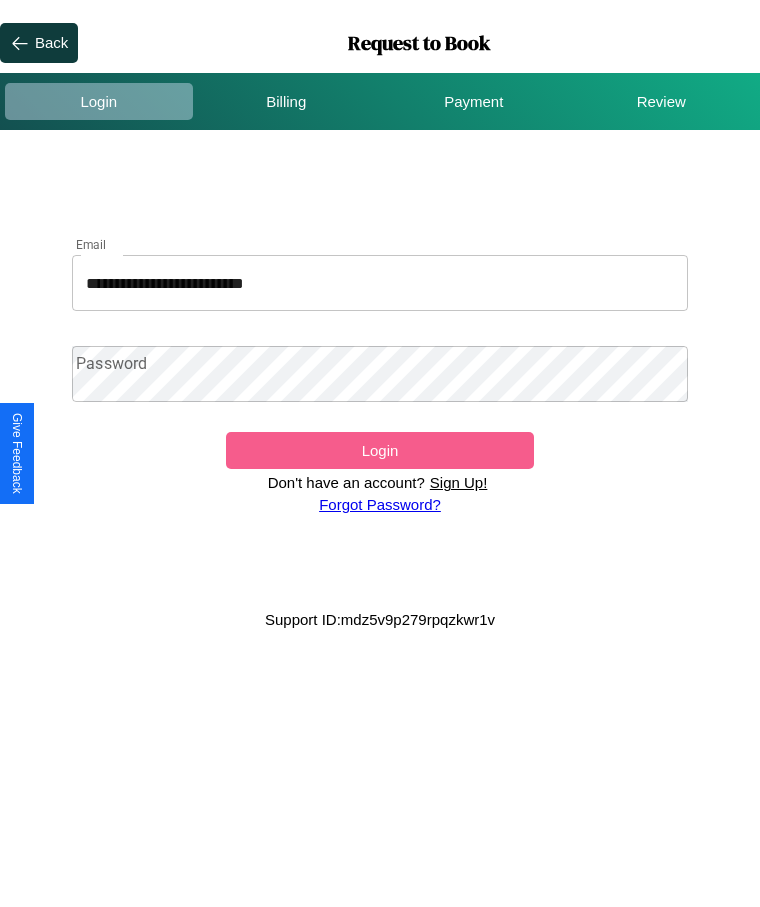 click on "Forgot Password?" at bounding box center [380, 504] 